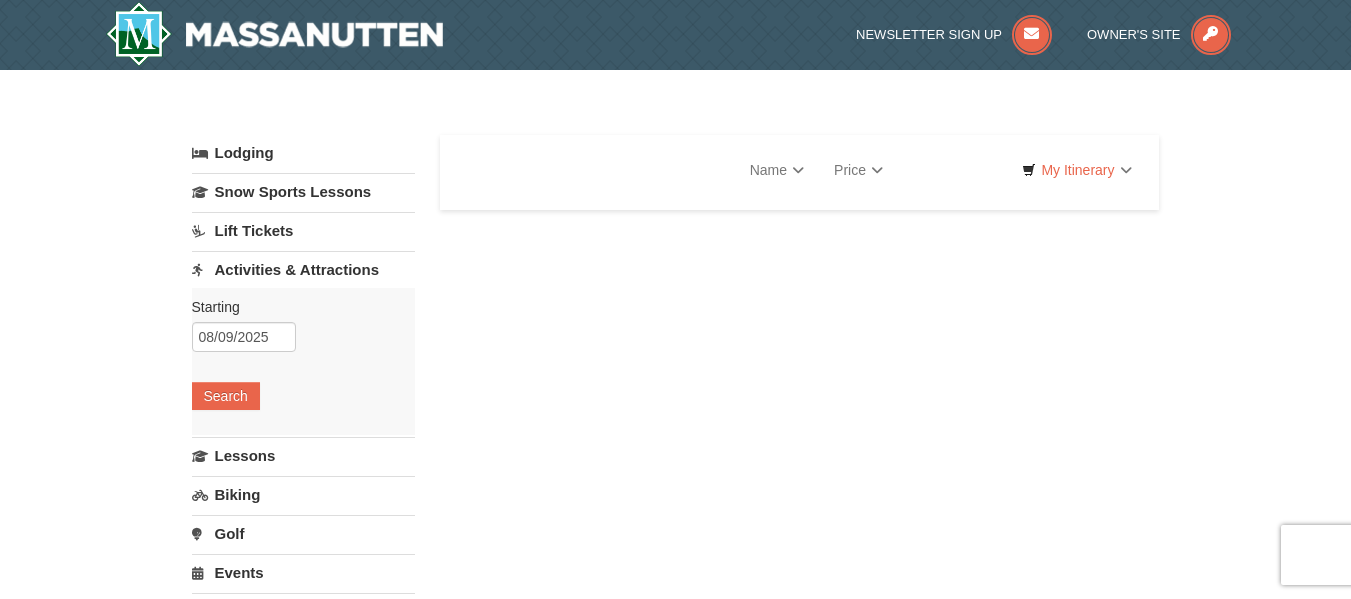 scroll, scrollTop: 0, scrollLeft: 0, axis: both 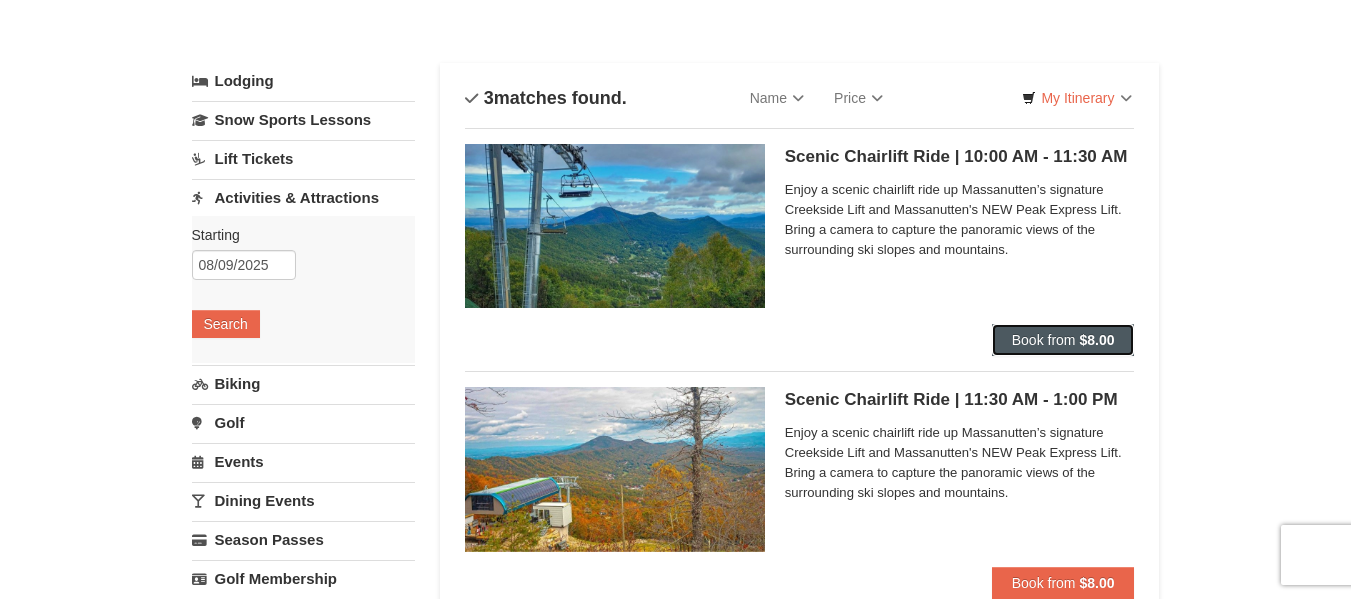 click on "Book from   $8.00" at bounding box center [1063, 340] 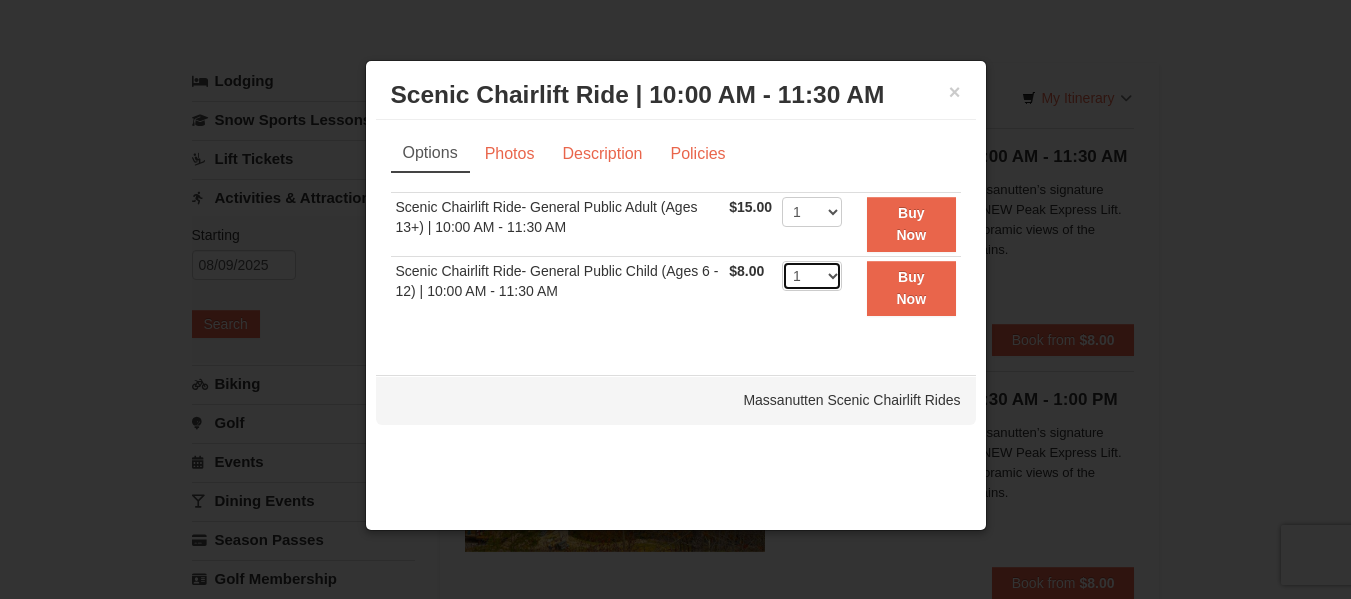 click on "1
2
3
4
5
6
7
8
9
10
11
12
13
14
15
16
17
18
19
20
21 22" at bounding box center [812, 276] 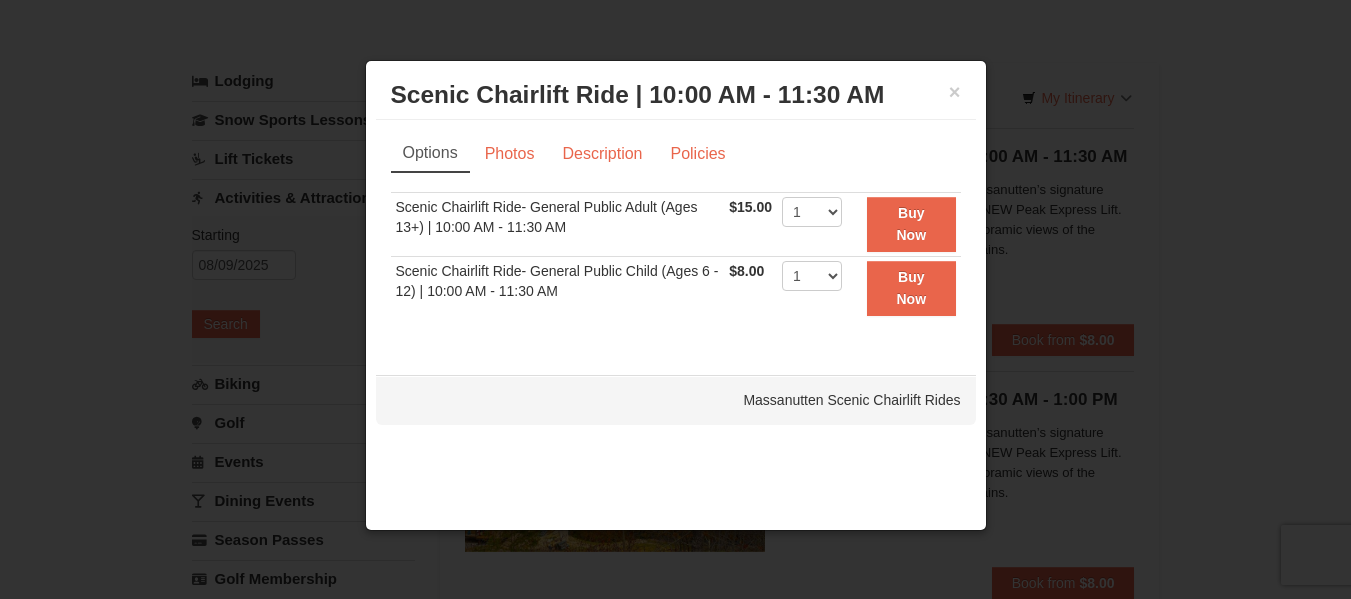 click at bounding box center (675, 299) 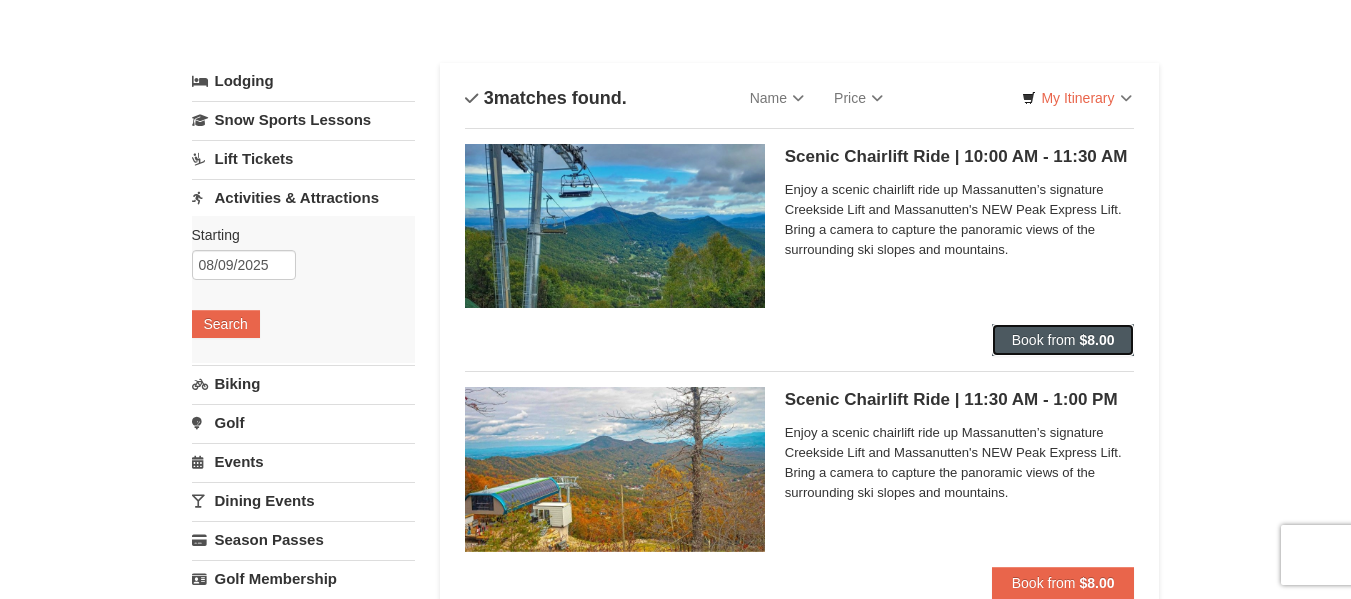 click on "Book from" at bounding box center [1044, 340] 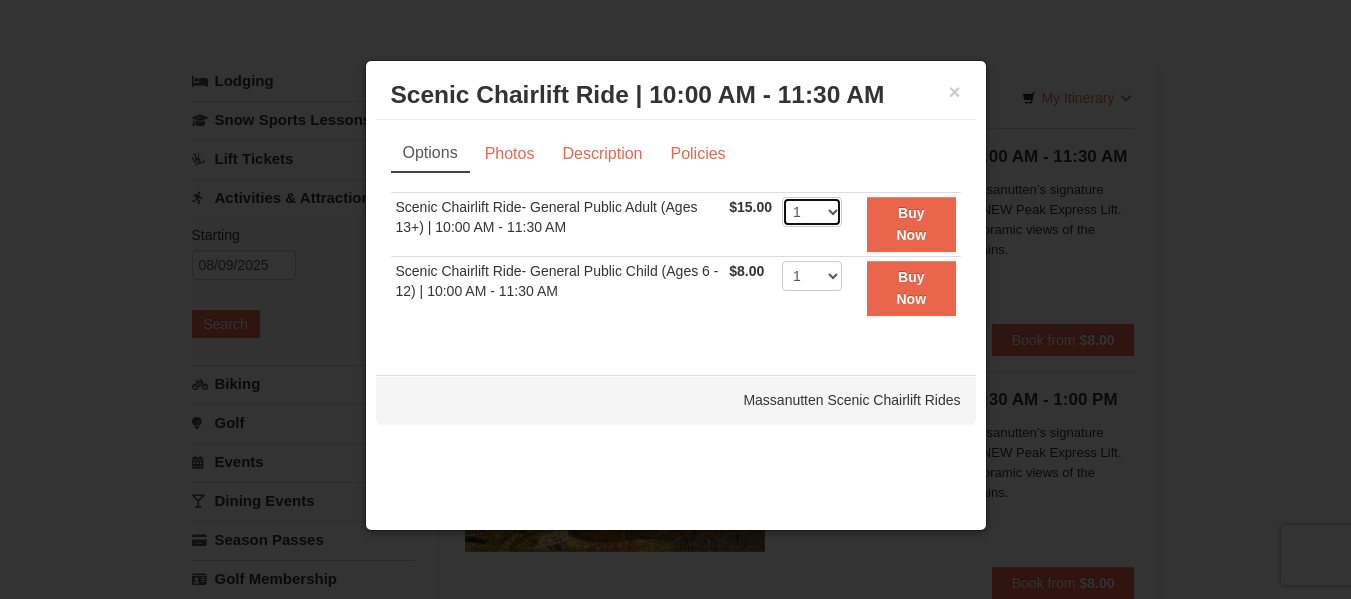 click on "1
2
3
4
5
6
7
8
9
10
11
12
13
14
15
16
17
18
19
20
21 22" at bounding box center [812, 212] 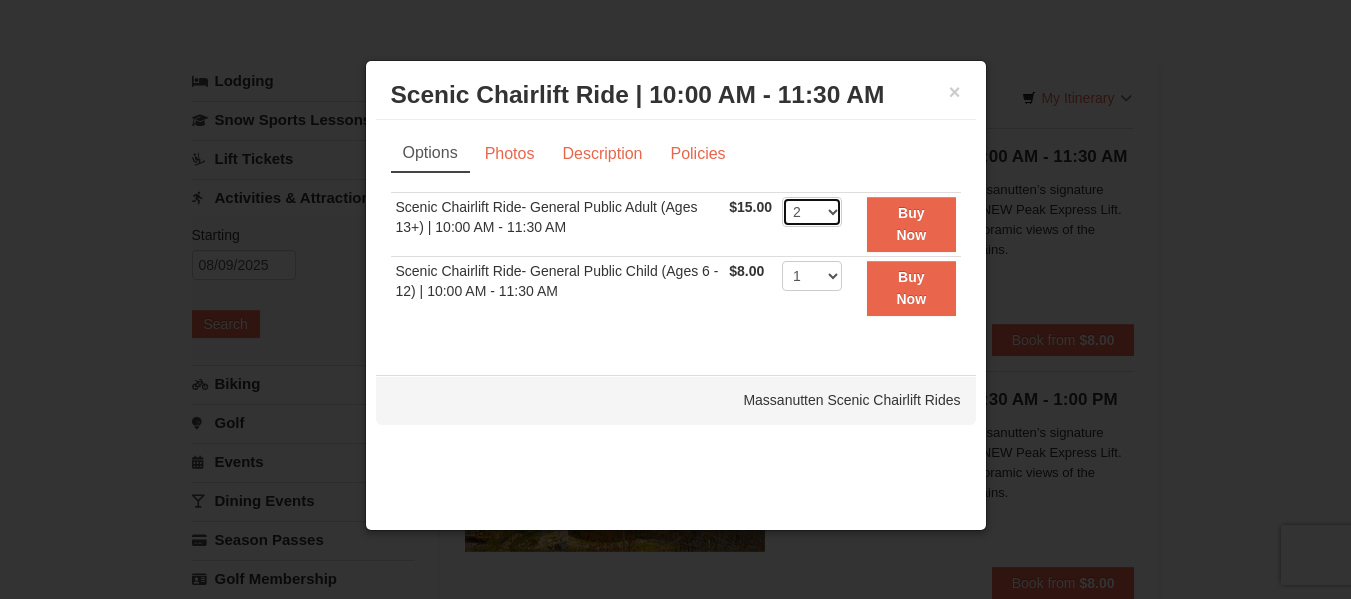 click on "1
2
3
4
5
6
7
8
9
10
11
12
13
14
15
16
17
18
19
20
21 22" at bounding box center [812, 212] 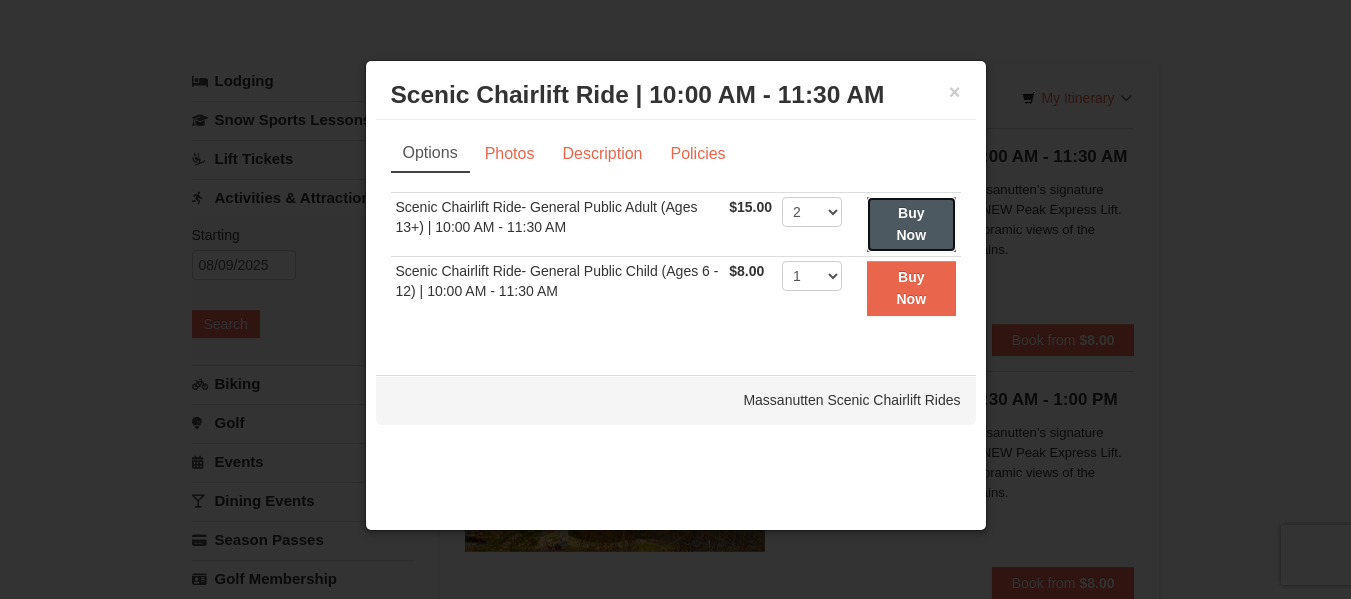 click on "Buy Now" at bounding box center [911, 224] 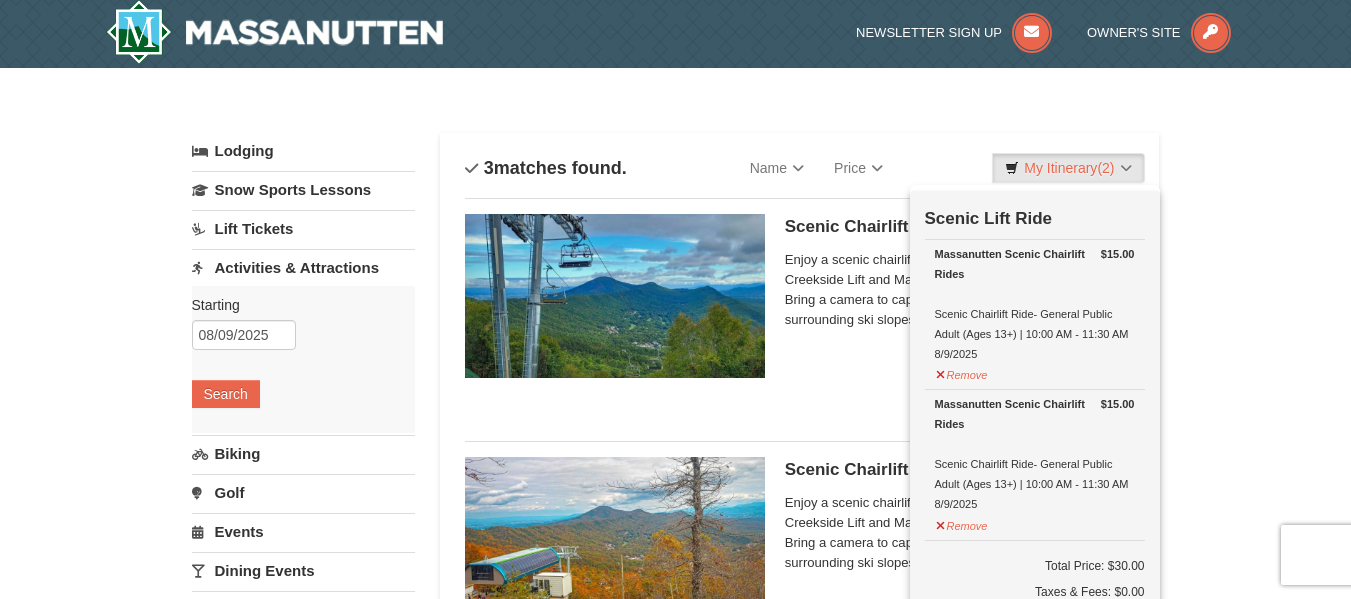 scroll, scrollTop: 6, scrollLeft: 0, axis: vertical 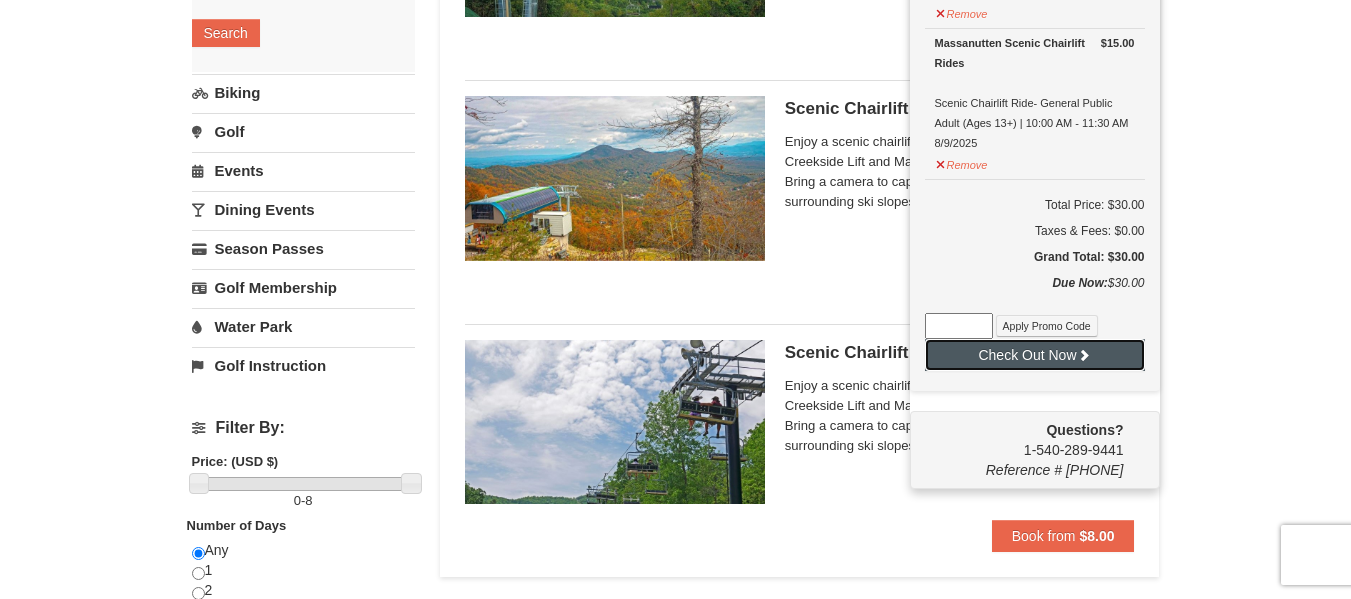 click on "Check Out Now" at bounding box center [1035, 355] 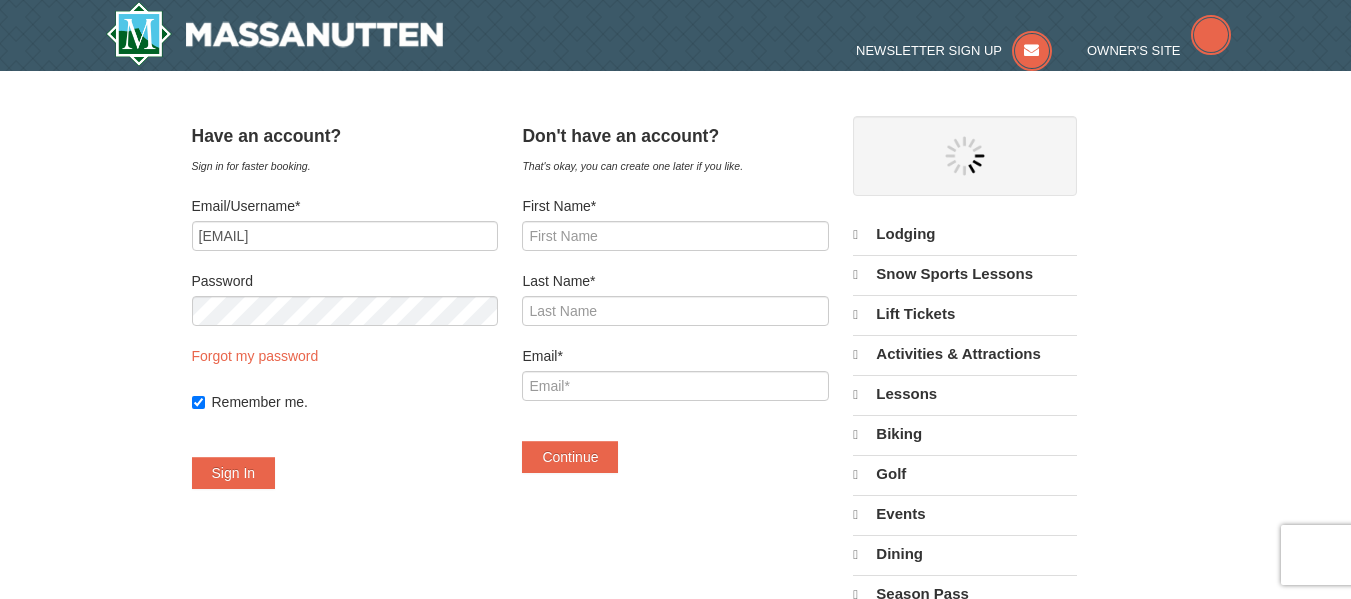 scroll, scrollTop: 0, scrollLeft: 0, axis: both 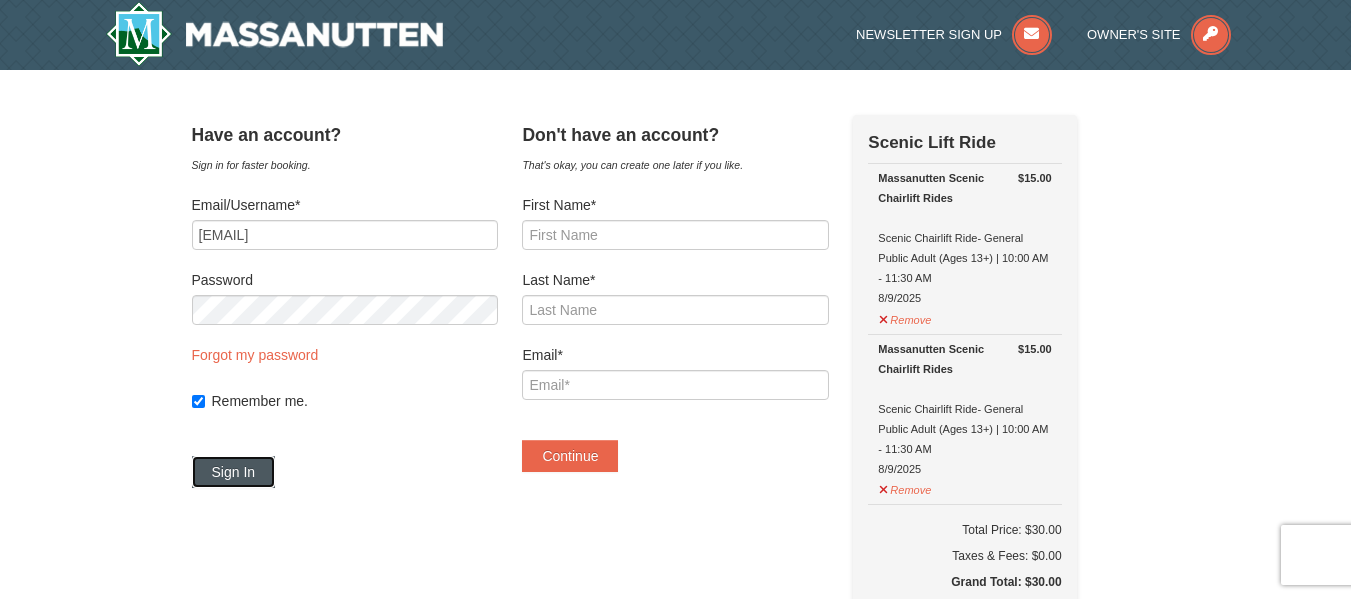 click on "Sign In" at bounding box center (234, 472) 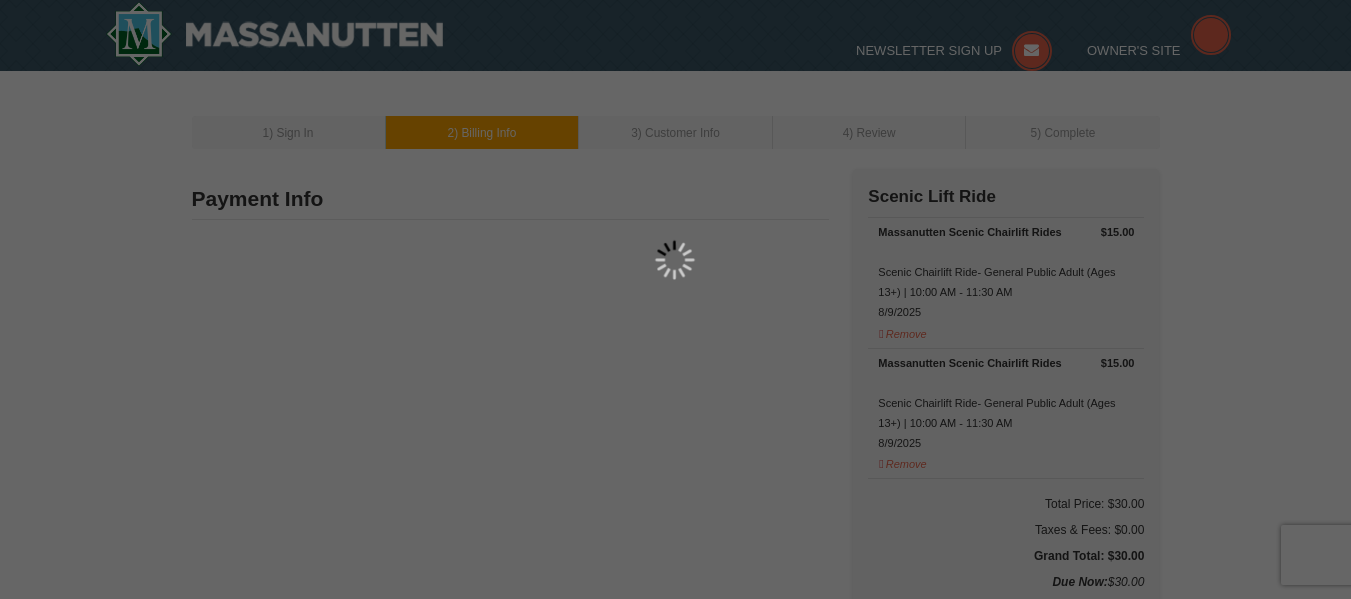 scroll, scrollTop: 0, scrollLeft: 0, axis: both 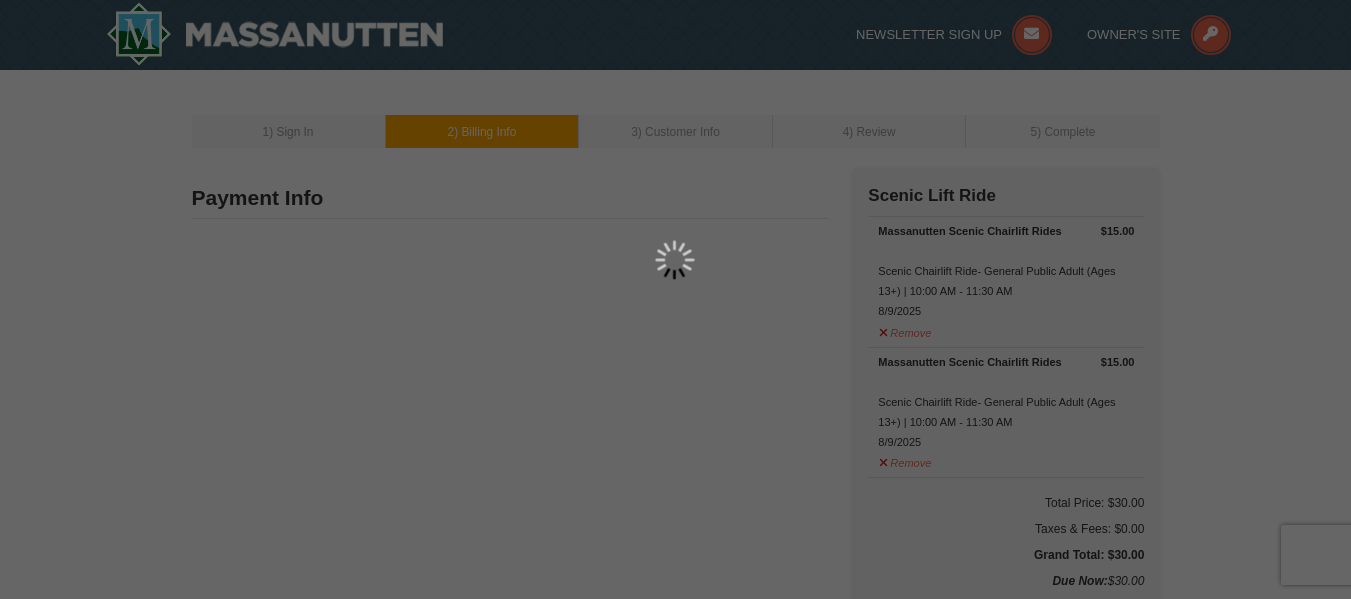 type on "3582 Laurel View Court" 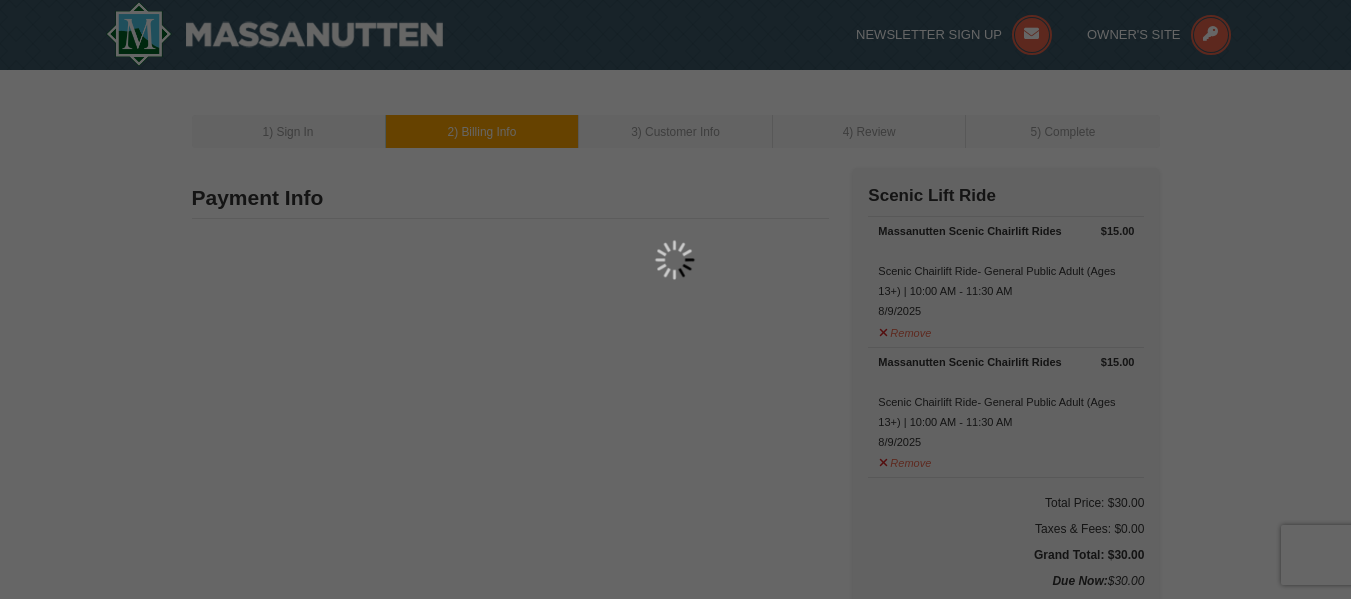 type on "Laurel" 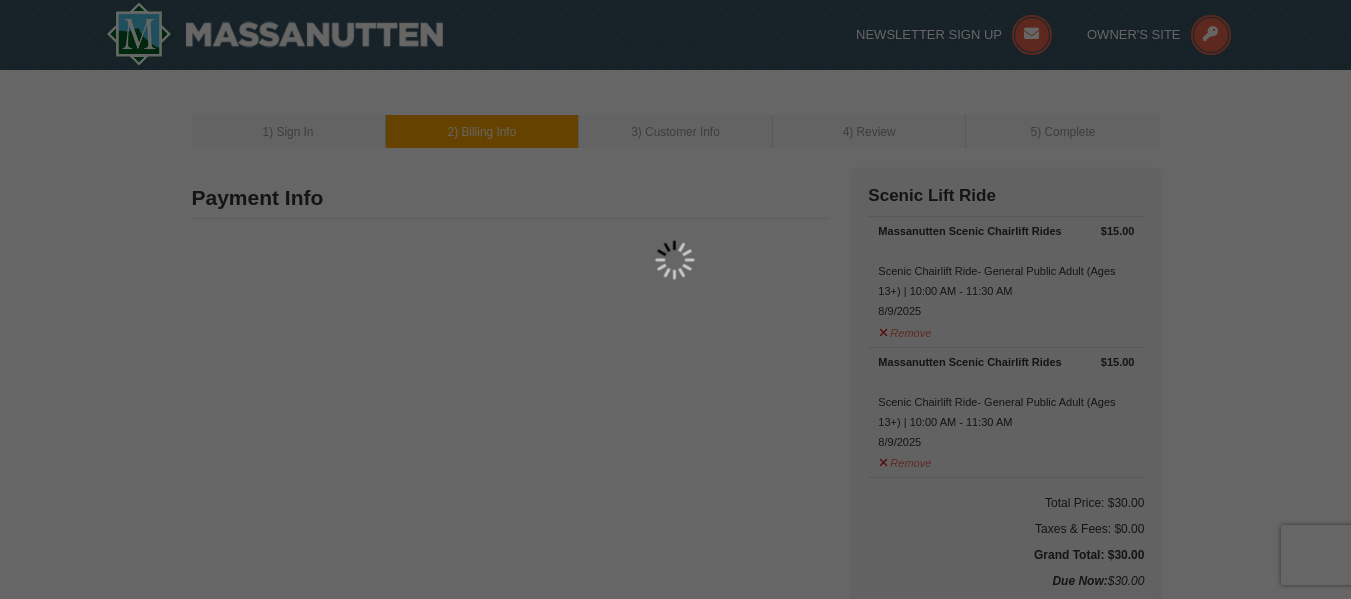 type on "20724" 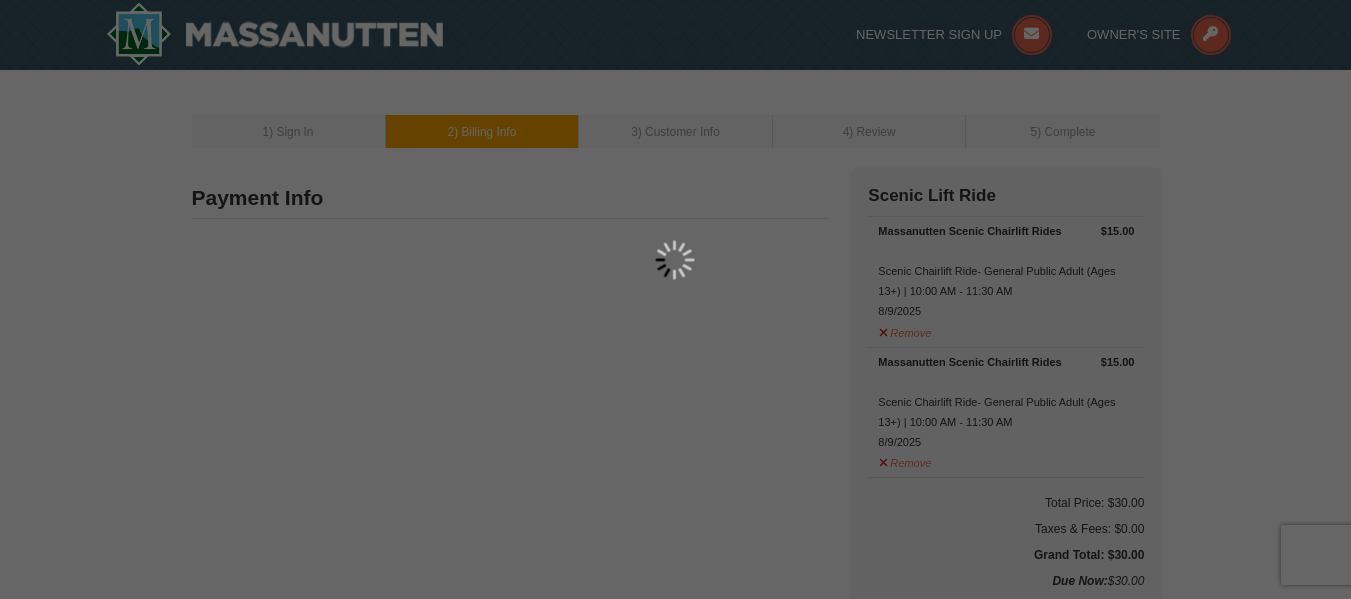 type on "807" 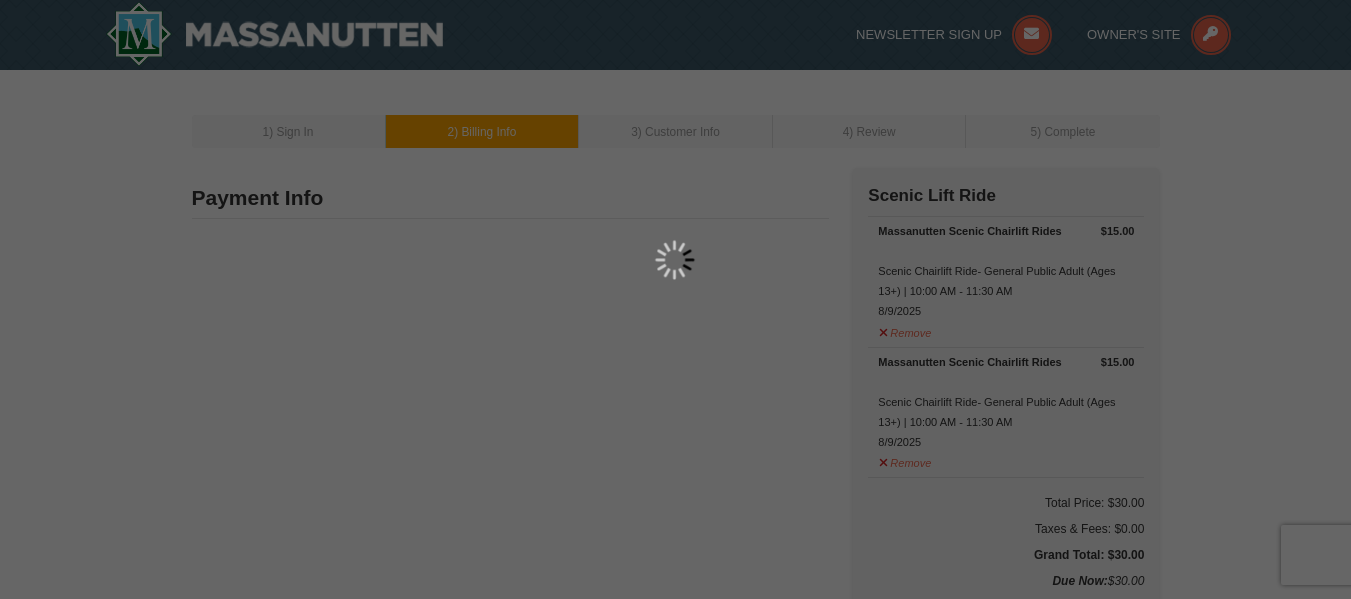 type on "9252" 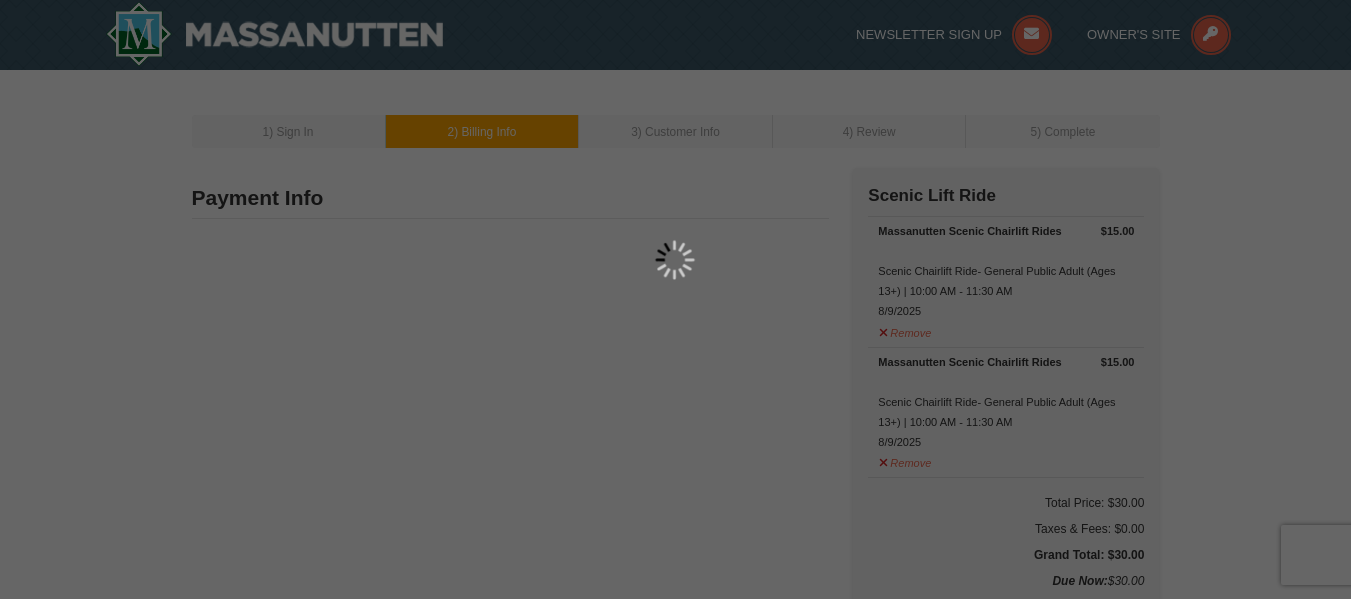 type on "HMFS711@verizon.net" 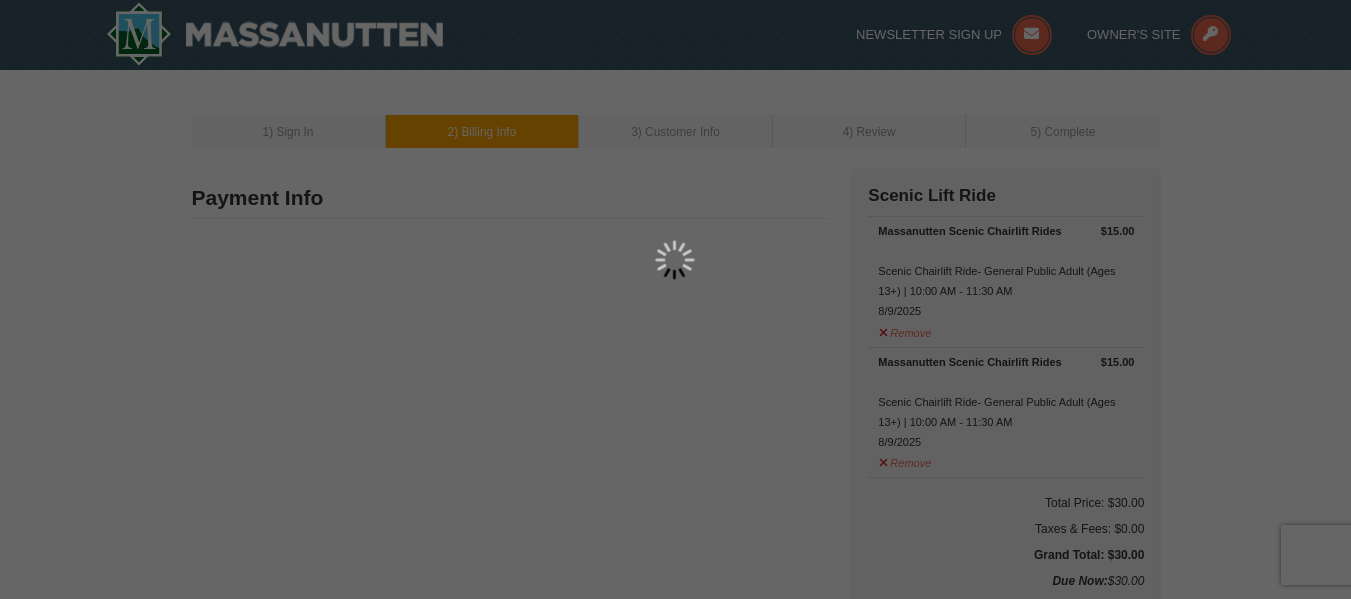 select on "MD" 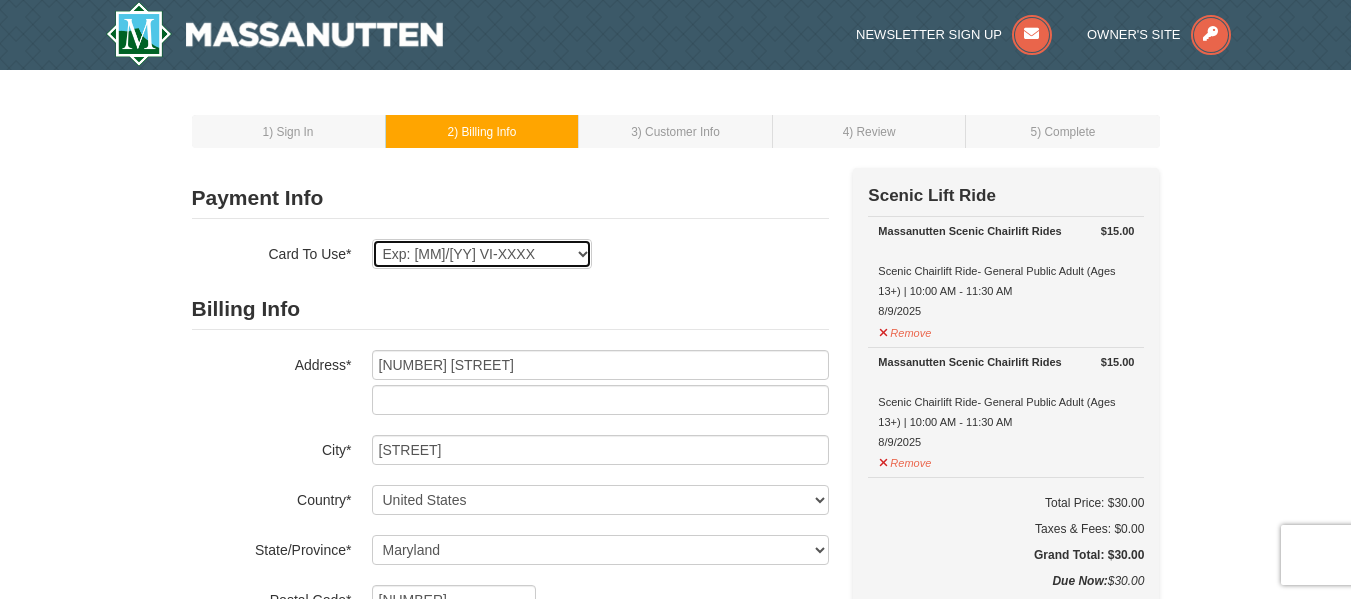 click on "Exp: 03/29      VI-XXXX New Card" at bounding box center (482, 254) 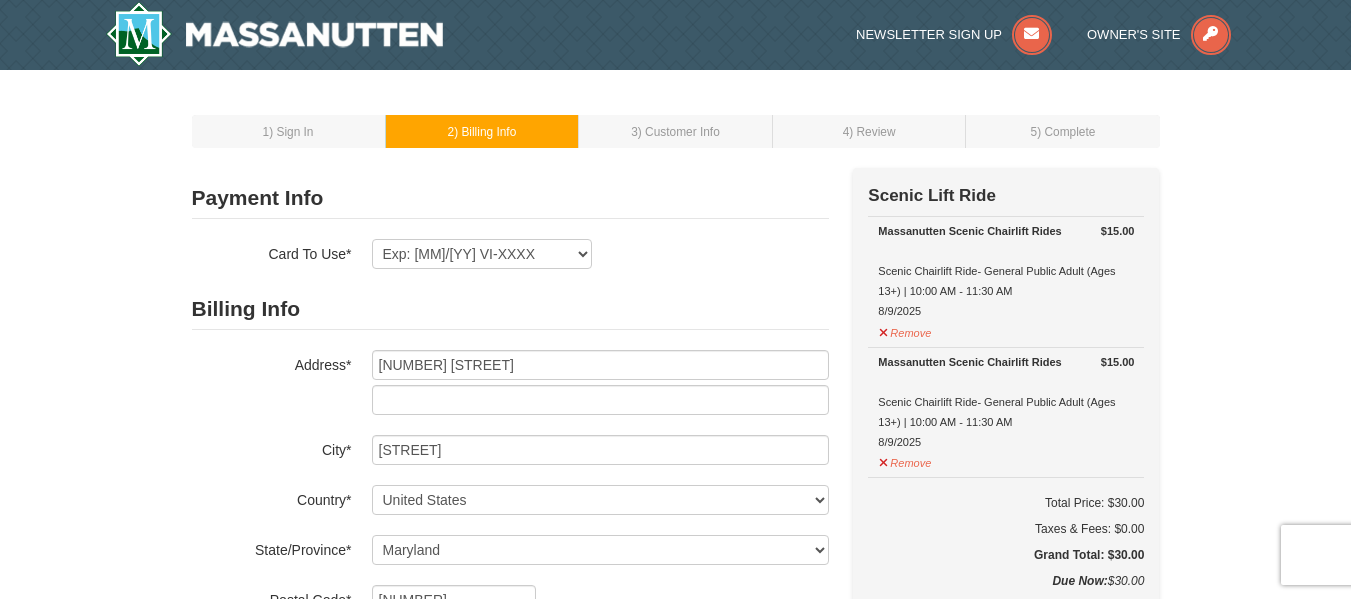 click on "Exp: 03/29      VI-XXXX New Card
Are you sure you want to remove this card?
No
Yes" at bounding box center (600, 254) 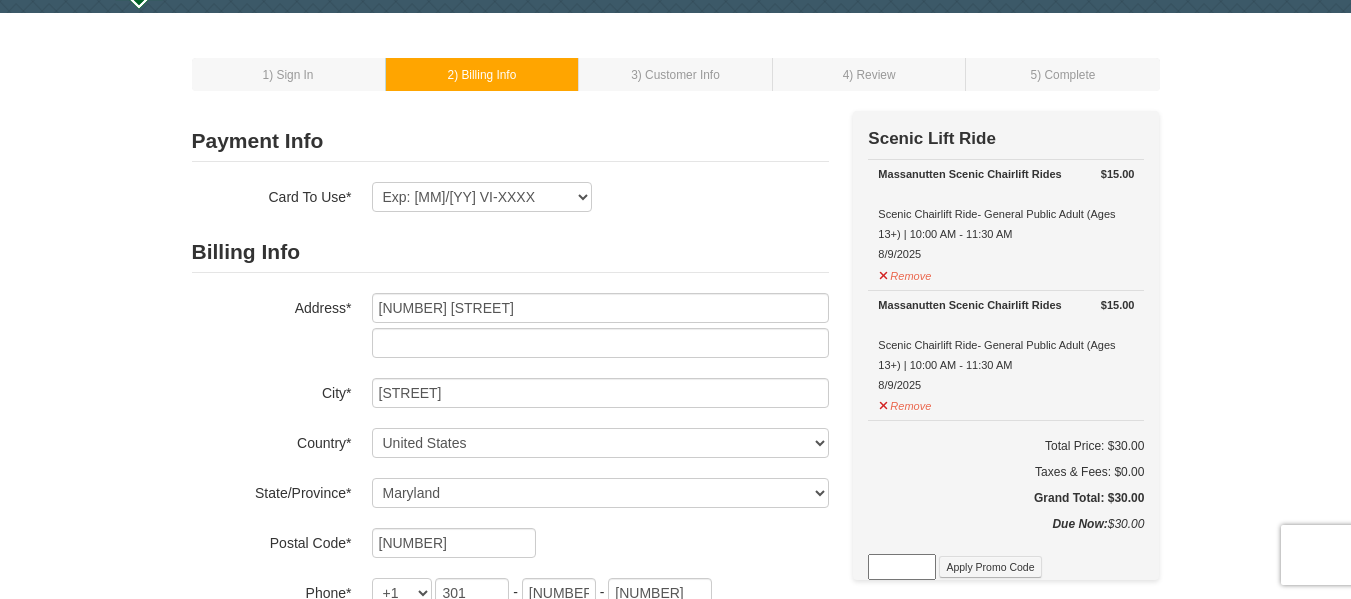 scroll, scrollTop: 53, scrollLeft: 0, axis: vertical 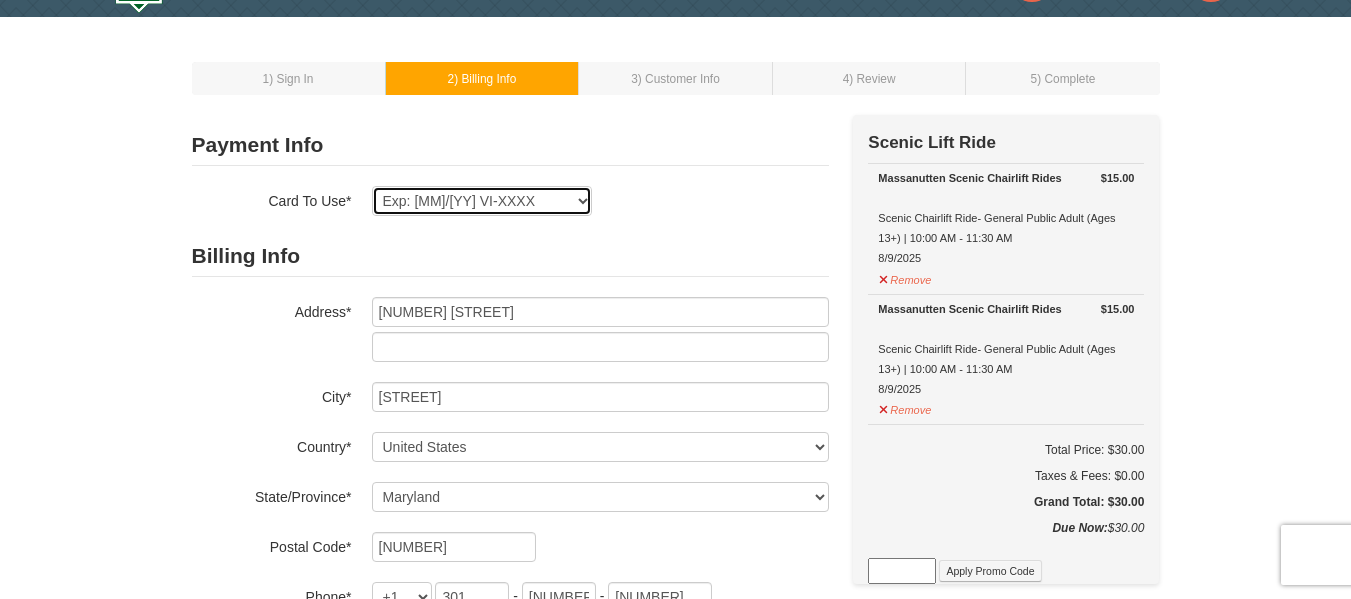 click on "Exp: 03/29      VI-XXXX New Card" at bounding box center (482, 201) 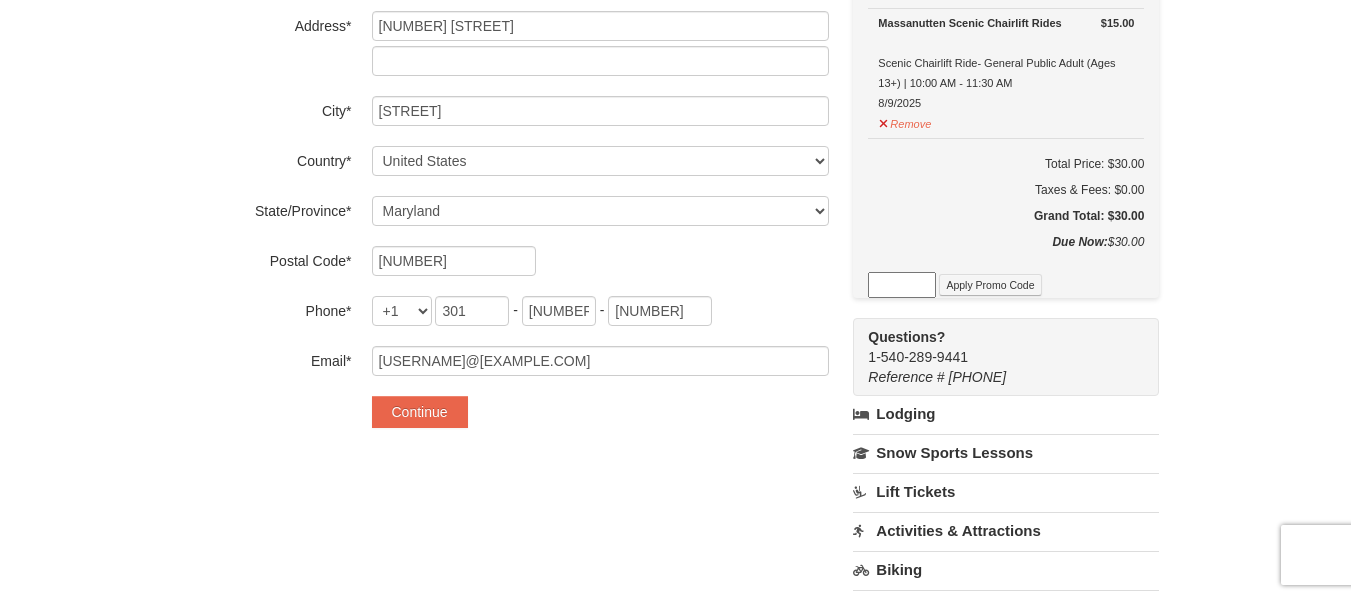 scroll, scrollTop: 345, scrollLeft: 0, axis: vertical 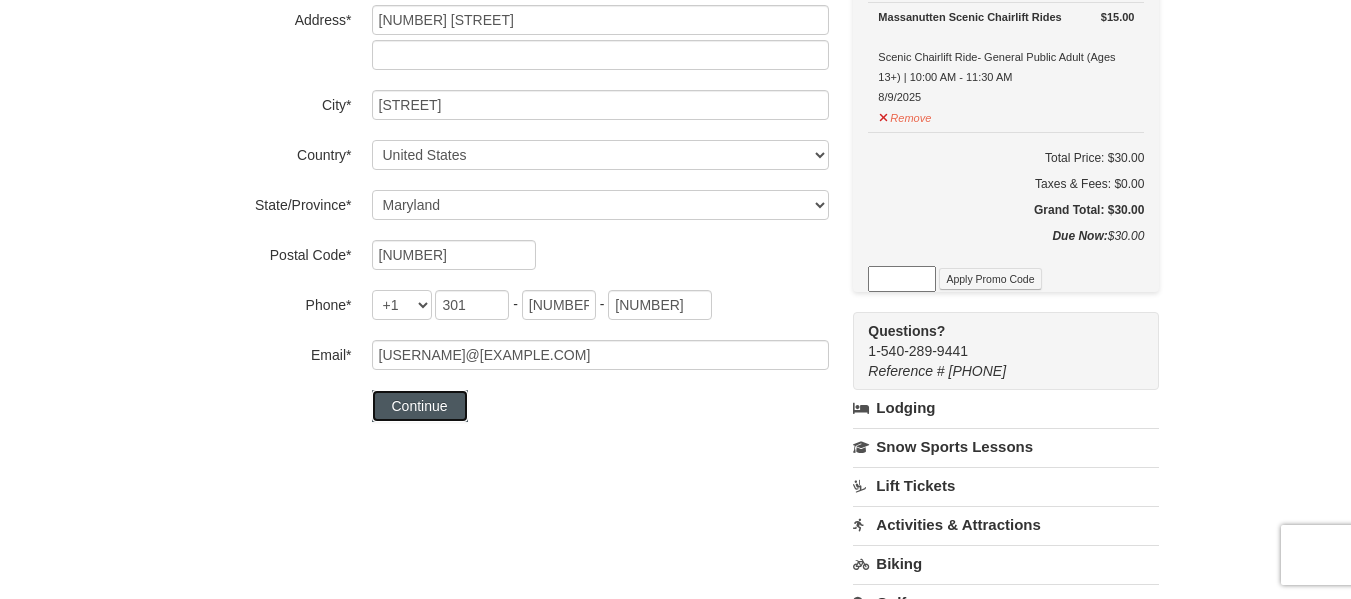 click on "Continue" at bounding box center (420, 406) 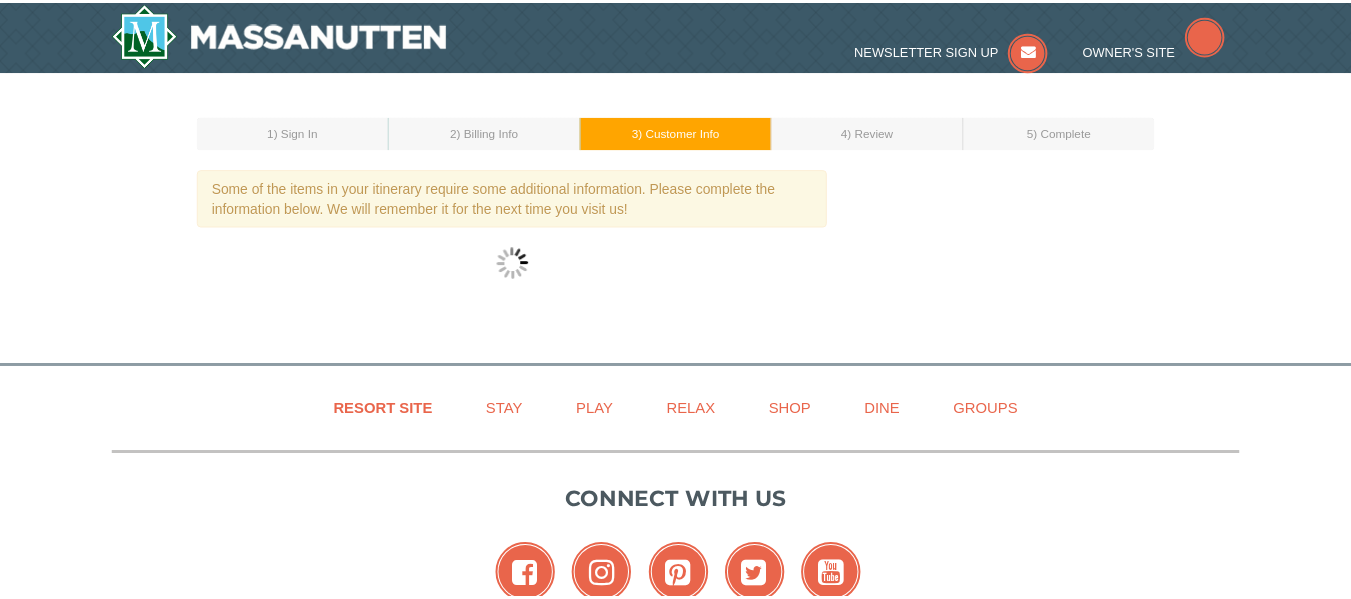 scroll, scrollTop: 0, scrollLeft: 0, axis: both 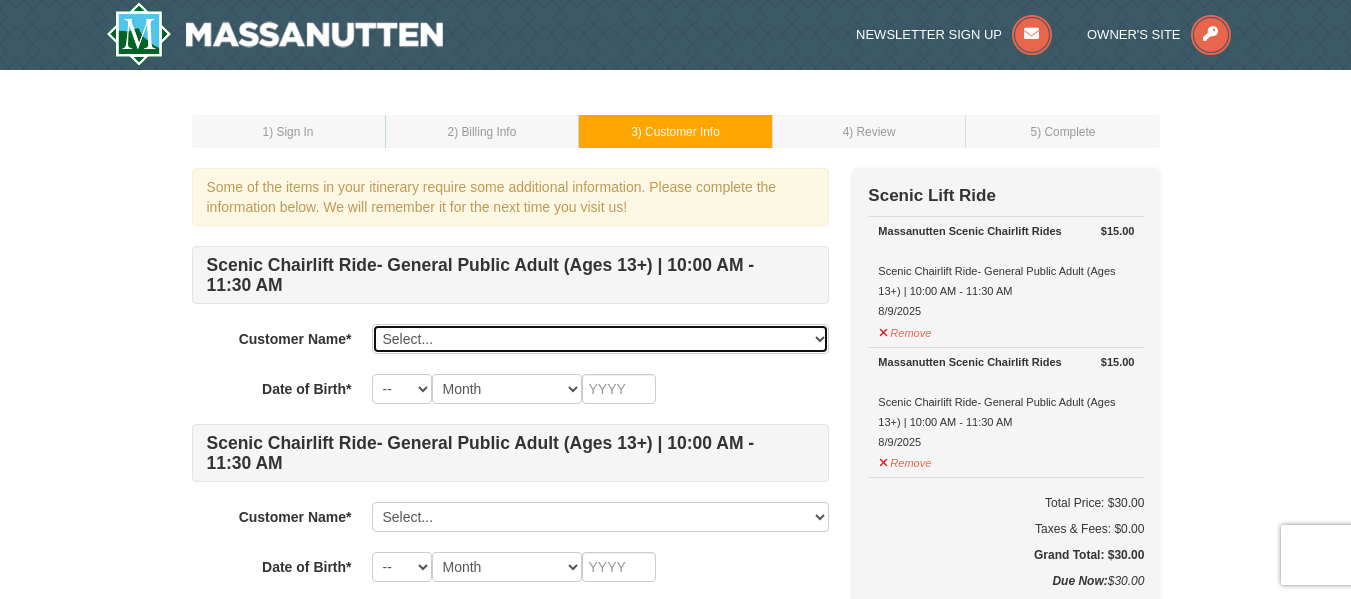 click on "Select... Hope French Zoey Smith Add New..." at bounding box center [600, 339] 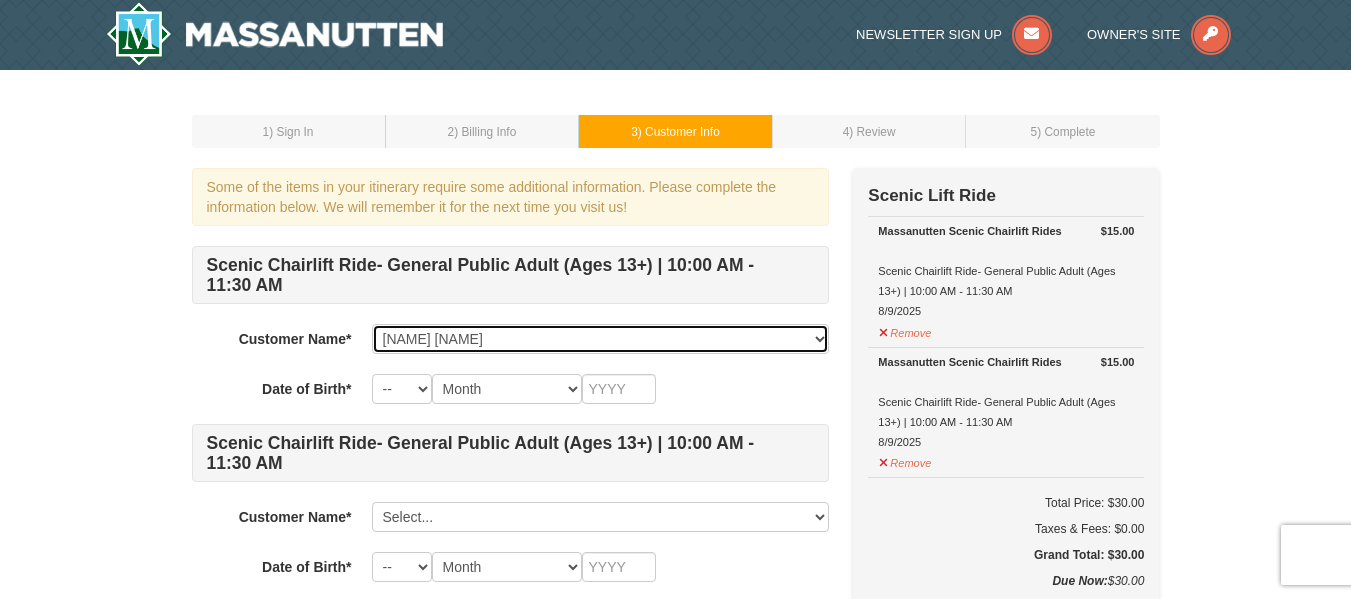 click on "Select... Hope French Zoey Smith Add New..." at bounding box center [600, 339] 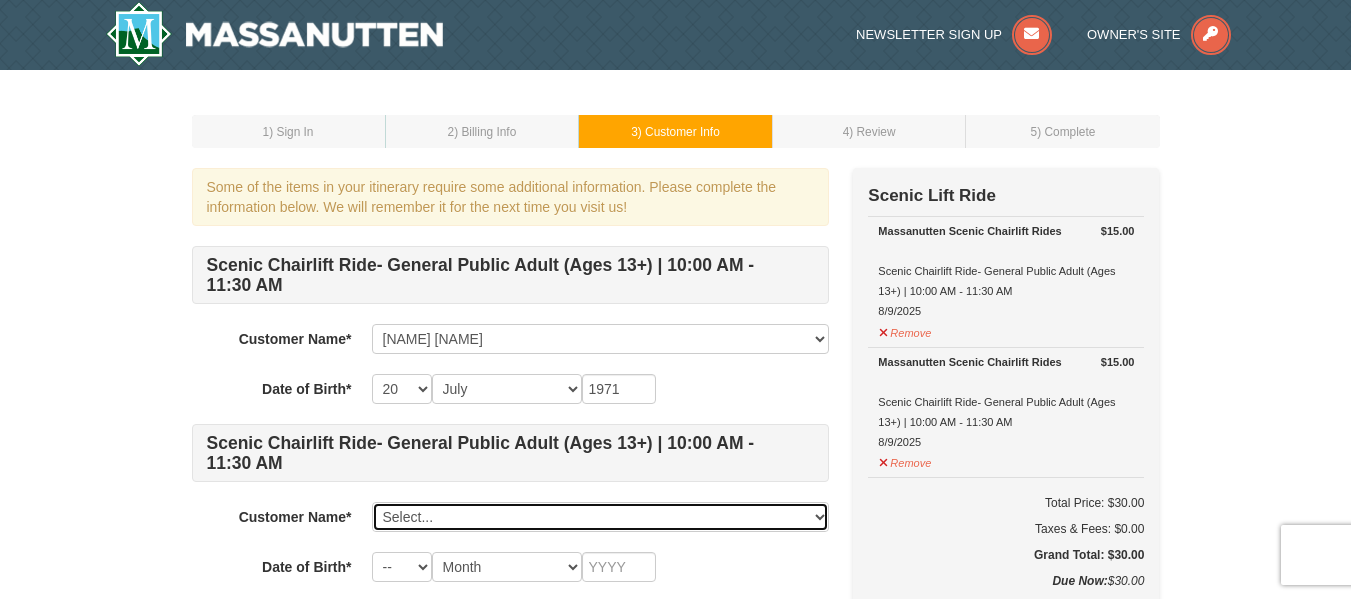 click on "Select... Hope French Zoey Smith Add New..." at bounding box center [600, 517] 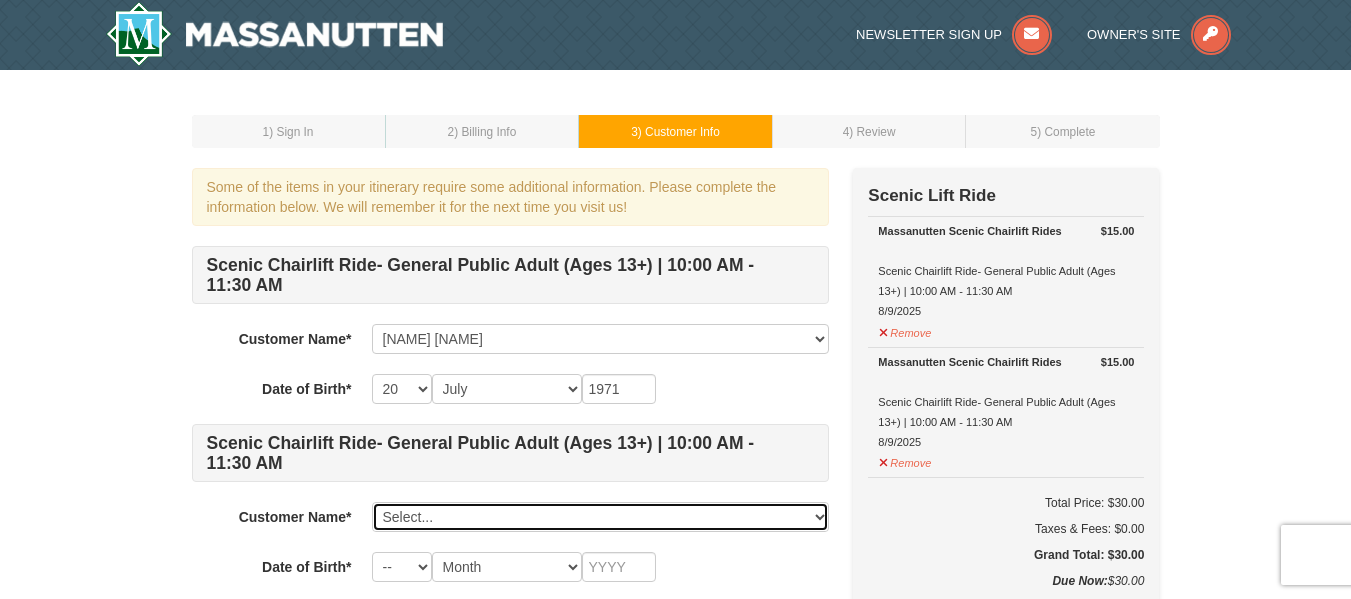select on "28051820" 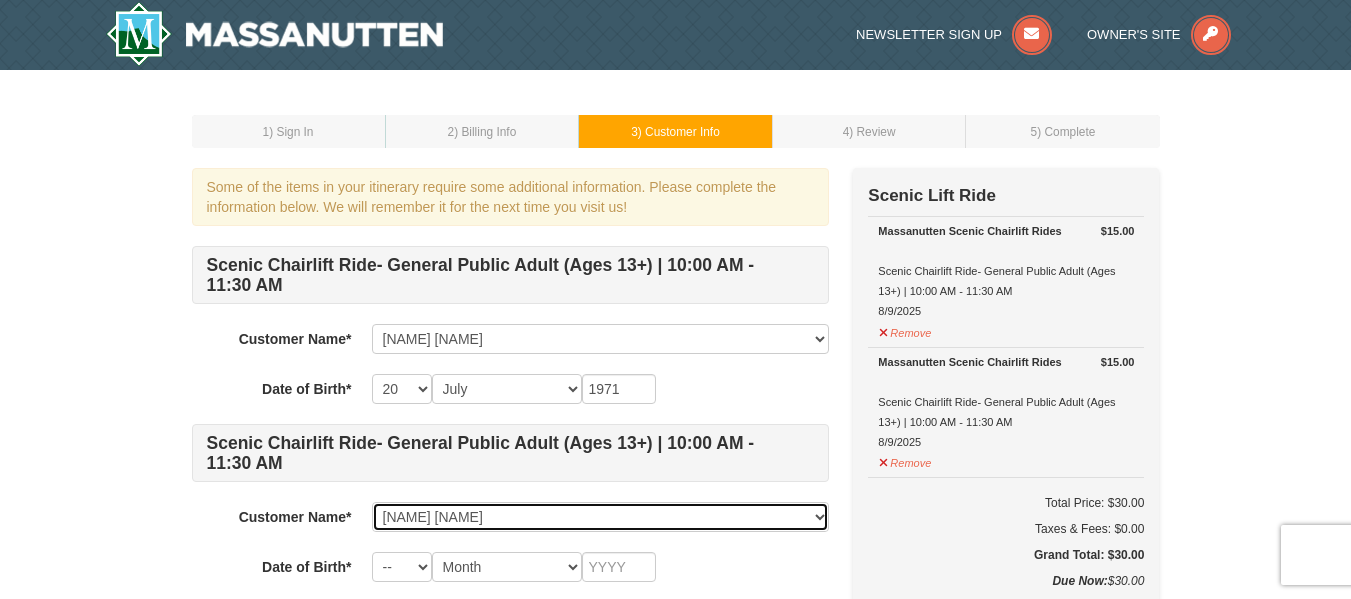 click on "Select... Hope French Zoey Smith Add New..." at bounding box center (600, 517) 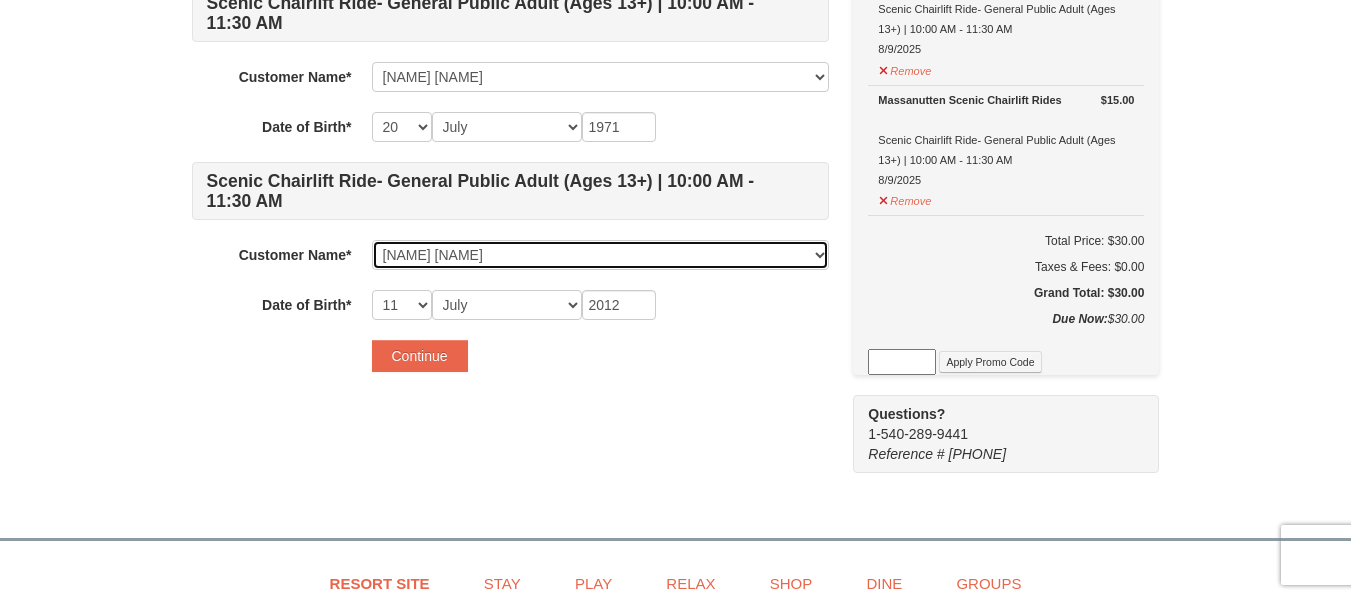 scroll, scrollTop: 264, scrollLeft: 0, axis: vertical 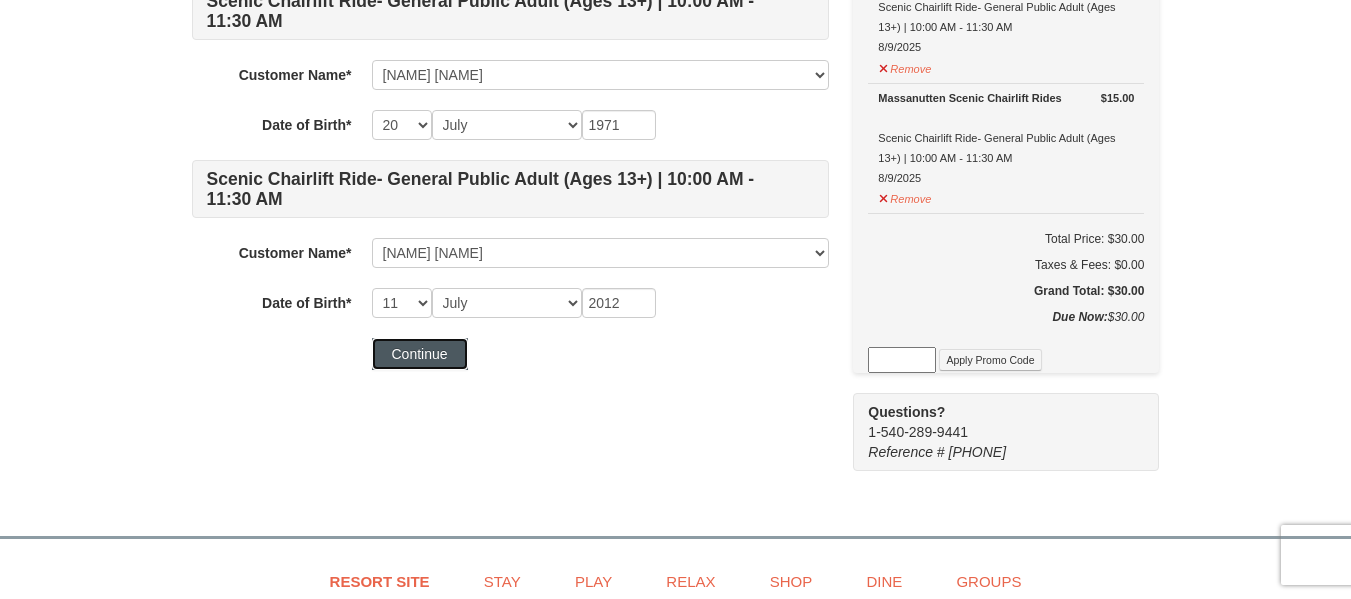 click on "Continue" at bounding box center [420, 354] 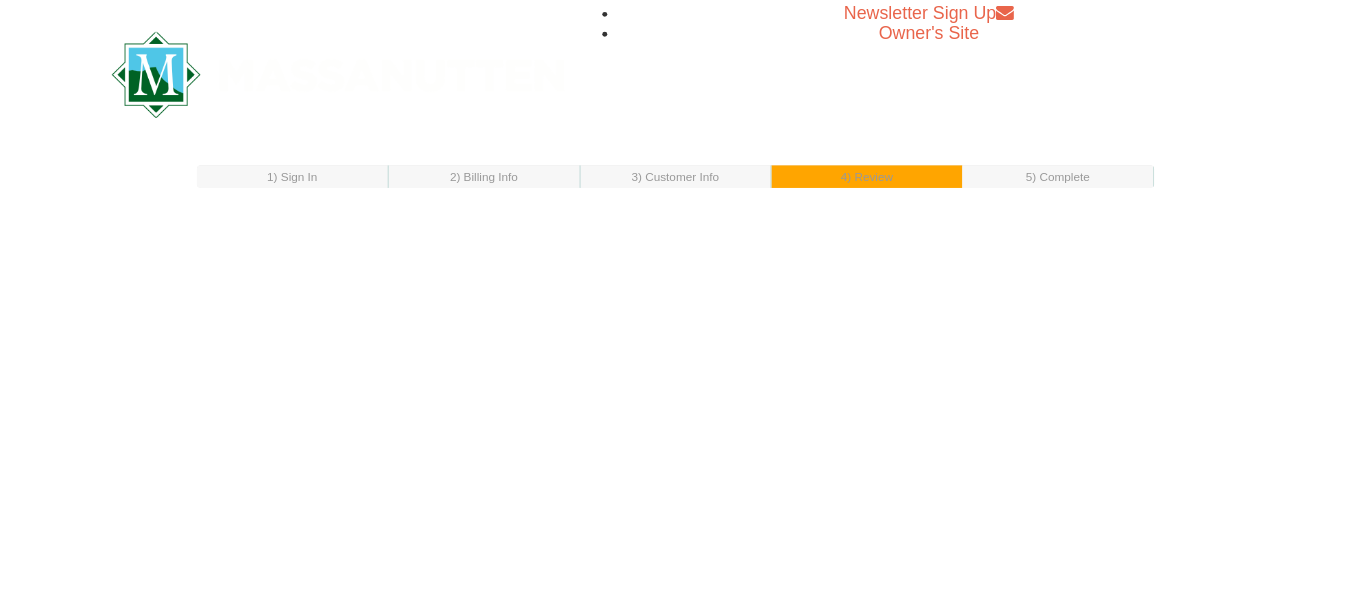 scroll, scrollTop: 0, scrollLeft: 0, axis: both 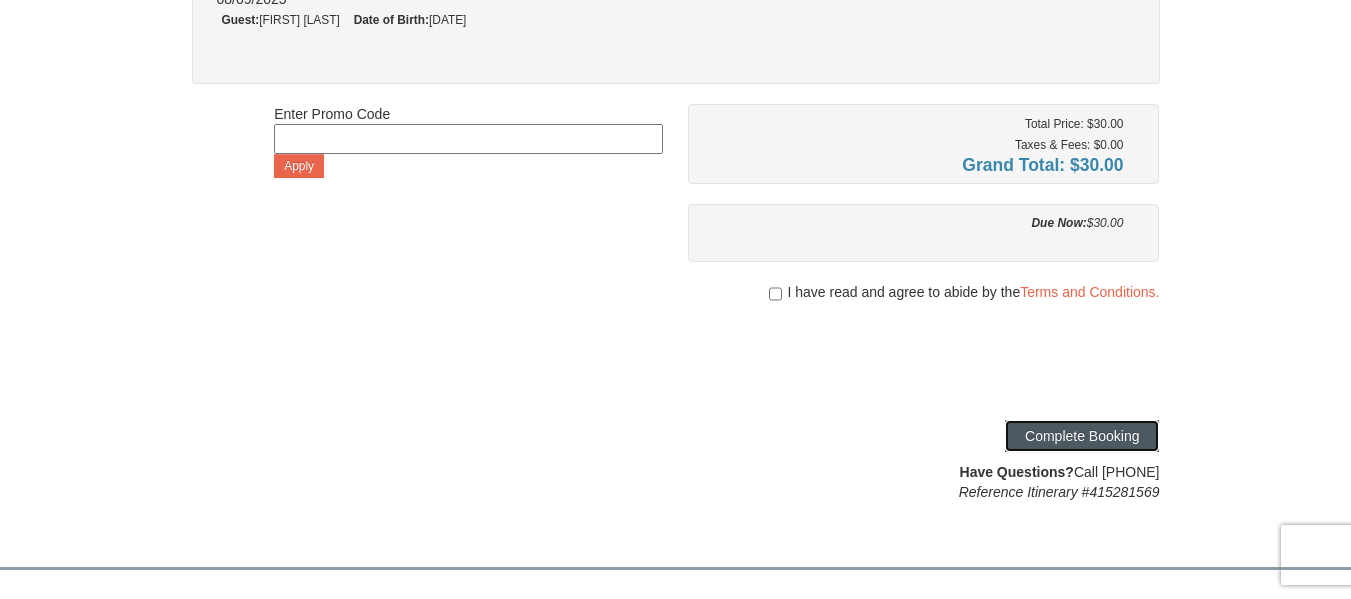 click on "Complete Booking" at bounding box center (1082, 436) 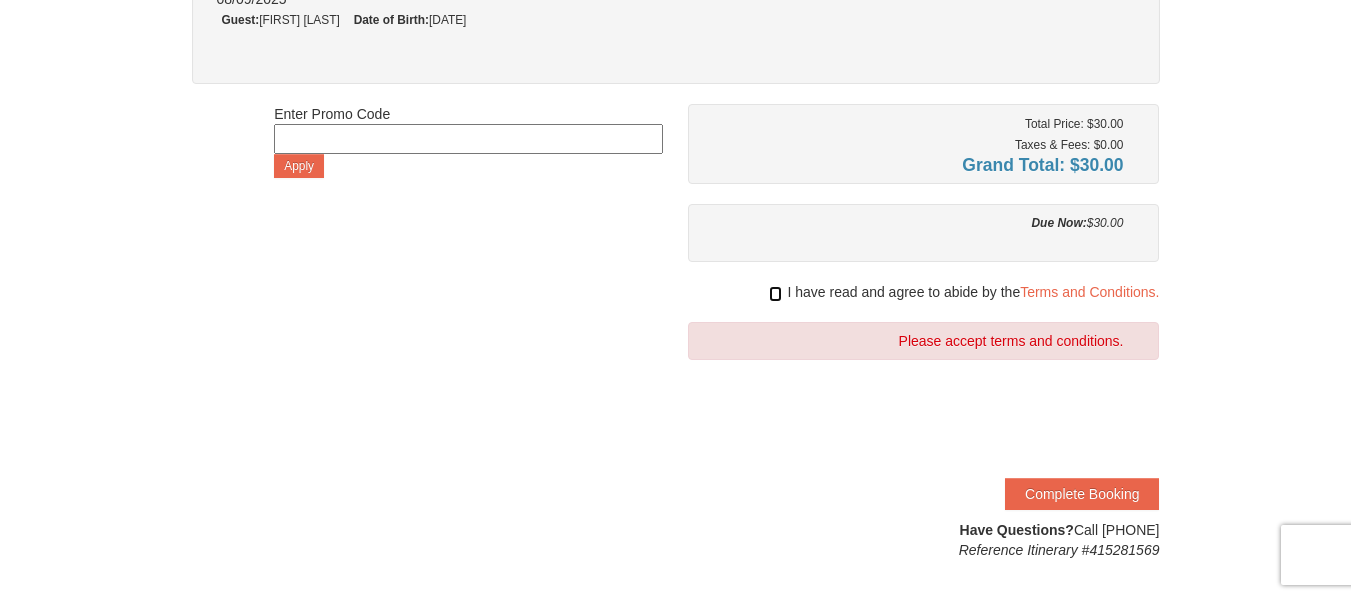 click at bounding box center [775, 294] 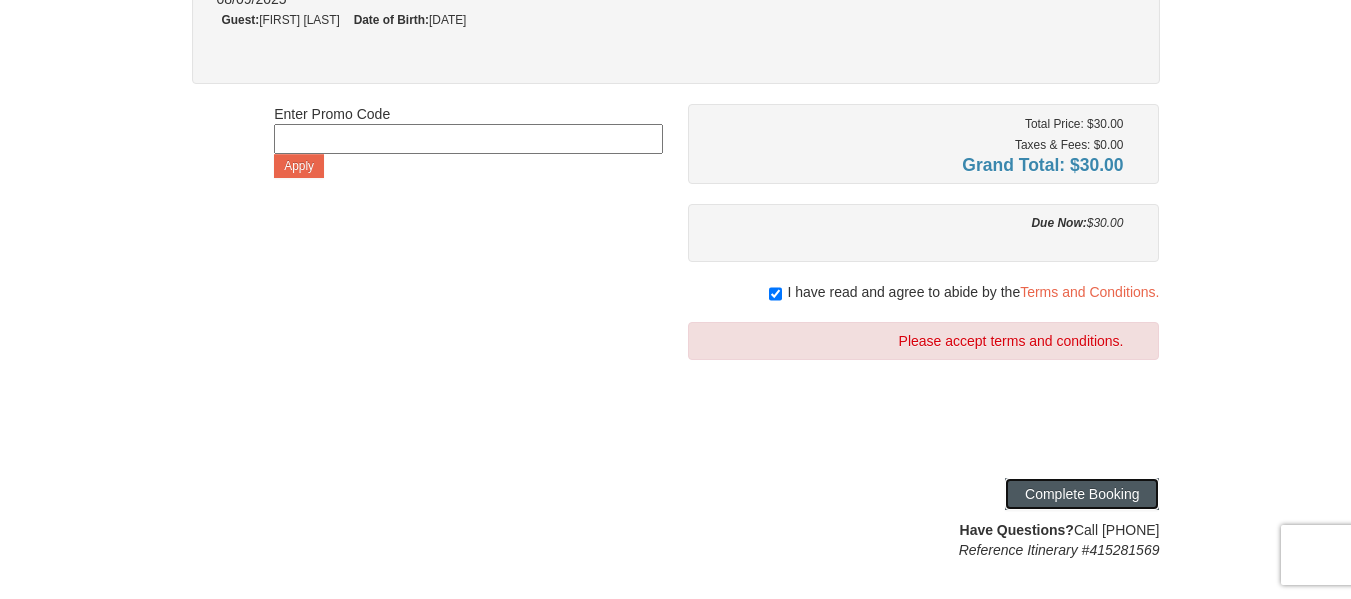 click on "Complete Booking" at bounding box center [1082, 494] 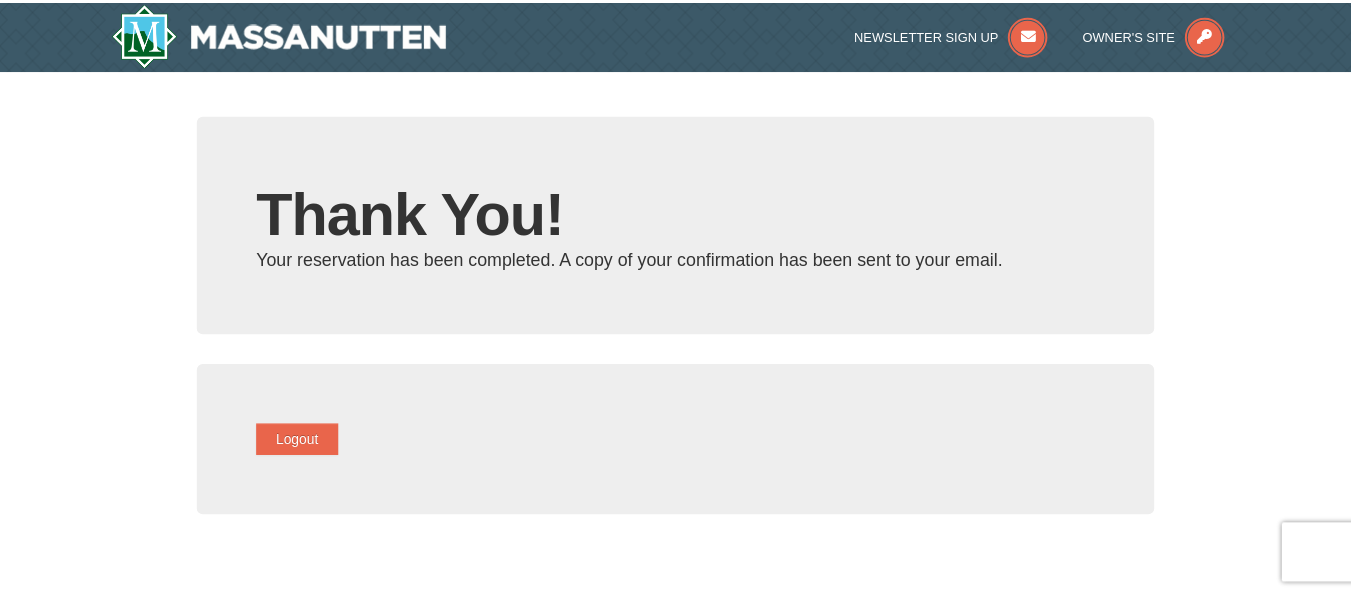 scroll, scrollTop: 0, scrollLeft: 0, axis: both 